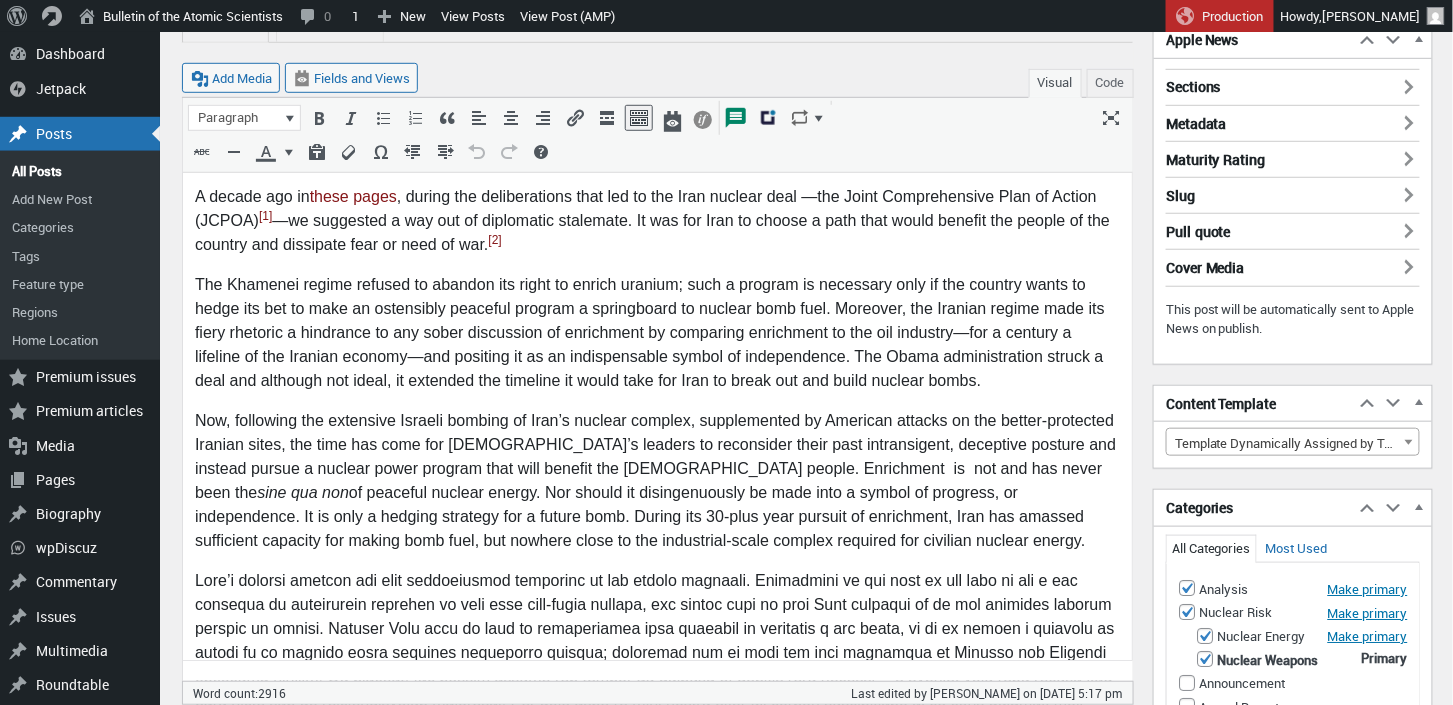 scroll, scrollTop: 0, scrollLeft: 0, axis: both 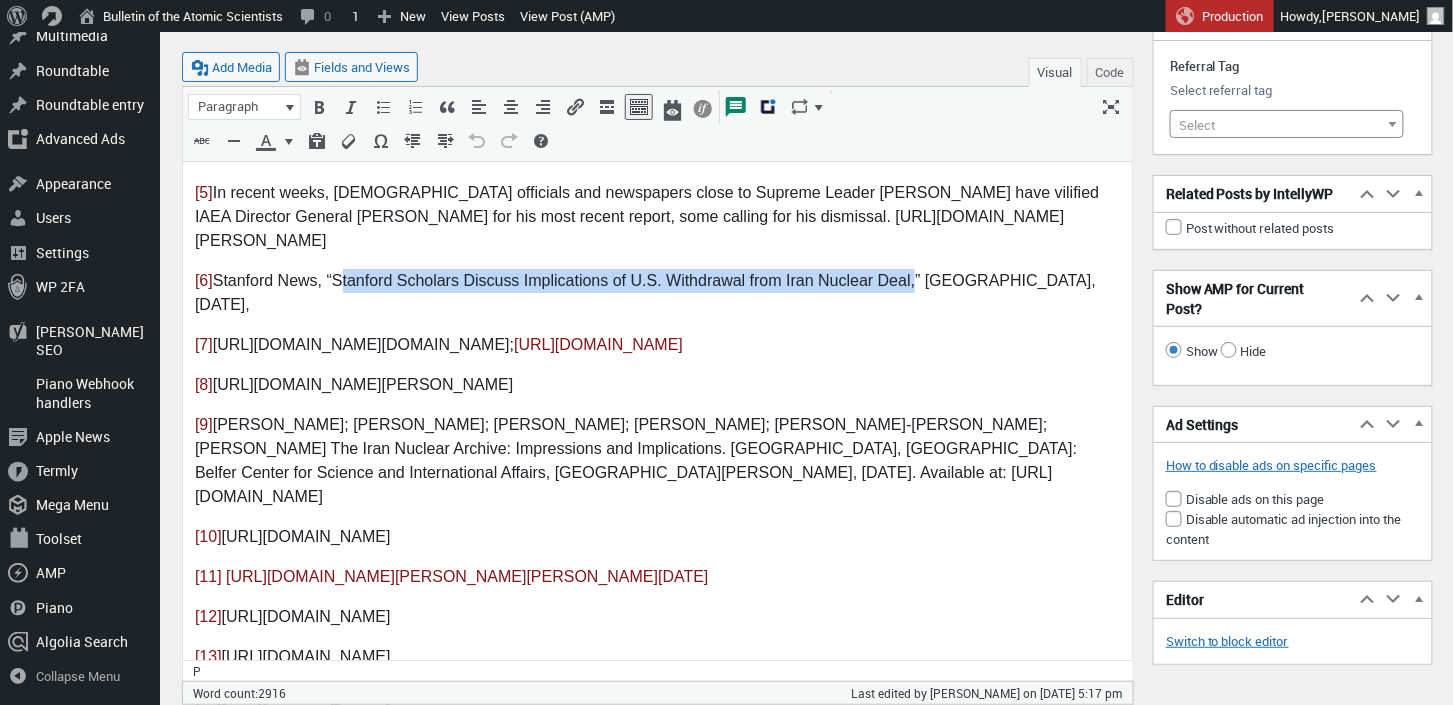 drag, startPoint x: 338, startPoint y: 212, endPoint x: 914, endPoint y: 220, distance: 576.05554 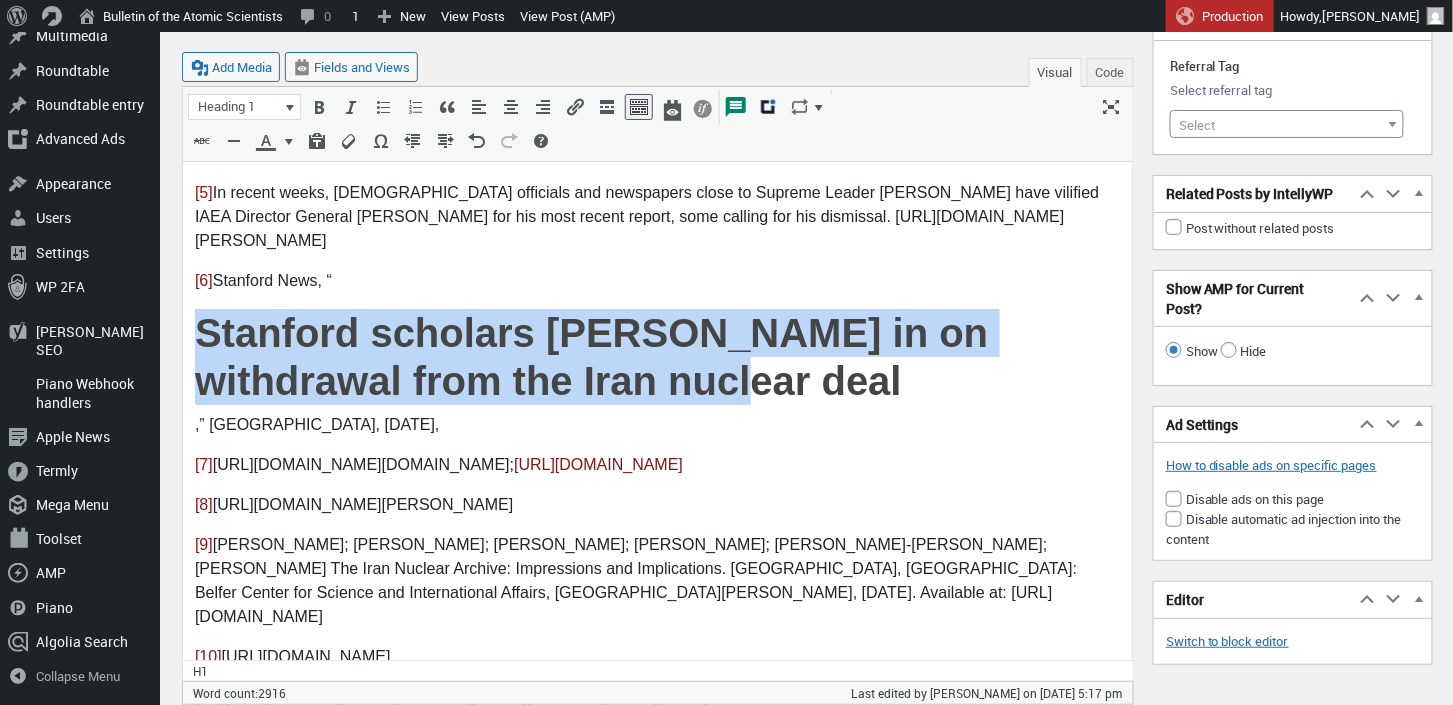 drag, startPoint x: 195, startPoint y: 251, endPoint x: 646, endPoint y: 312, distance: 455.10657 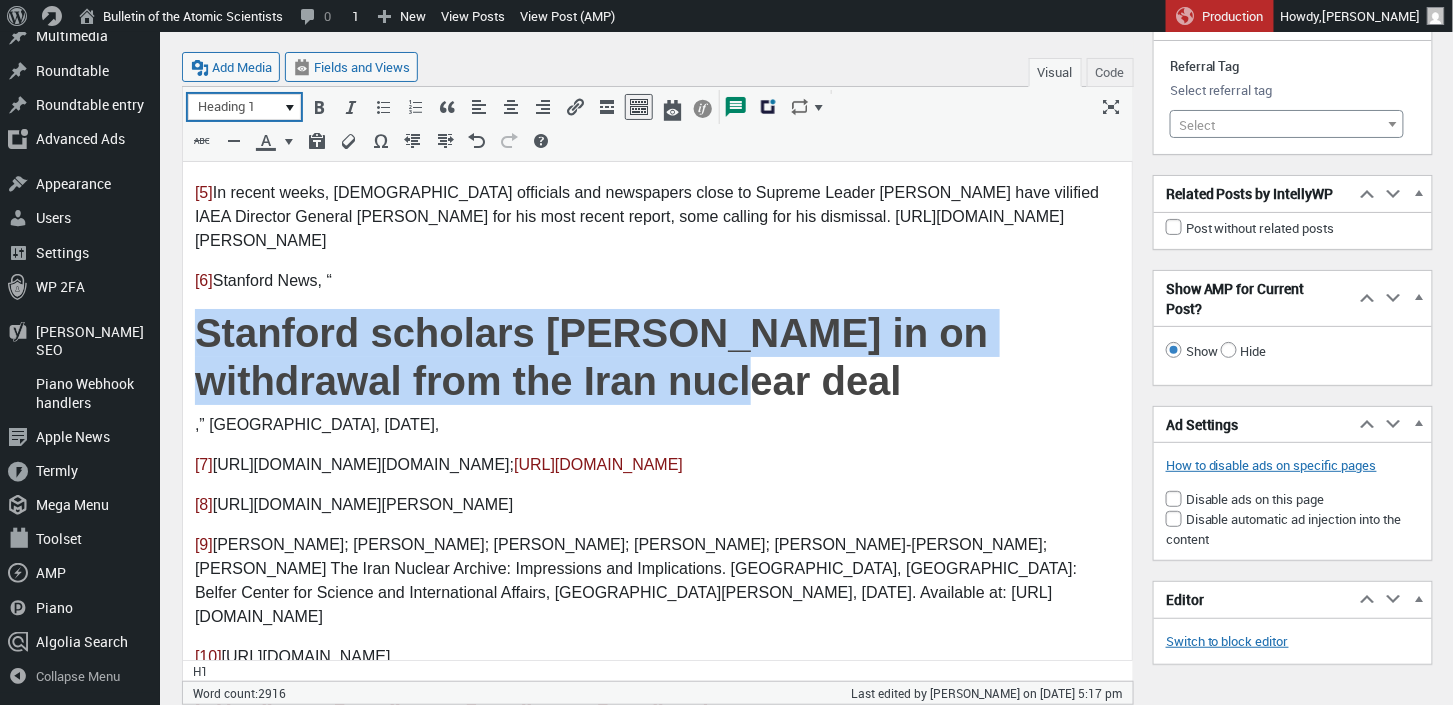 click at bounding box center (290, 108) 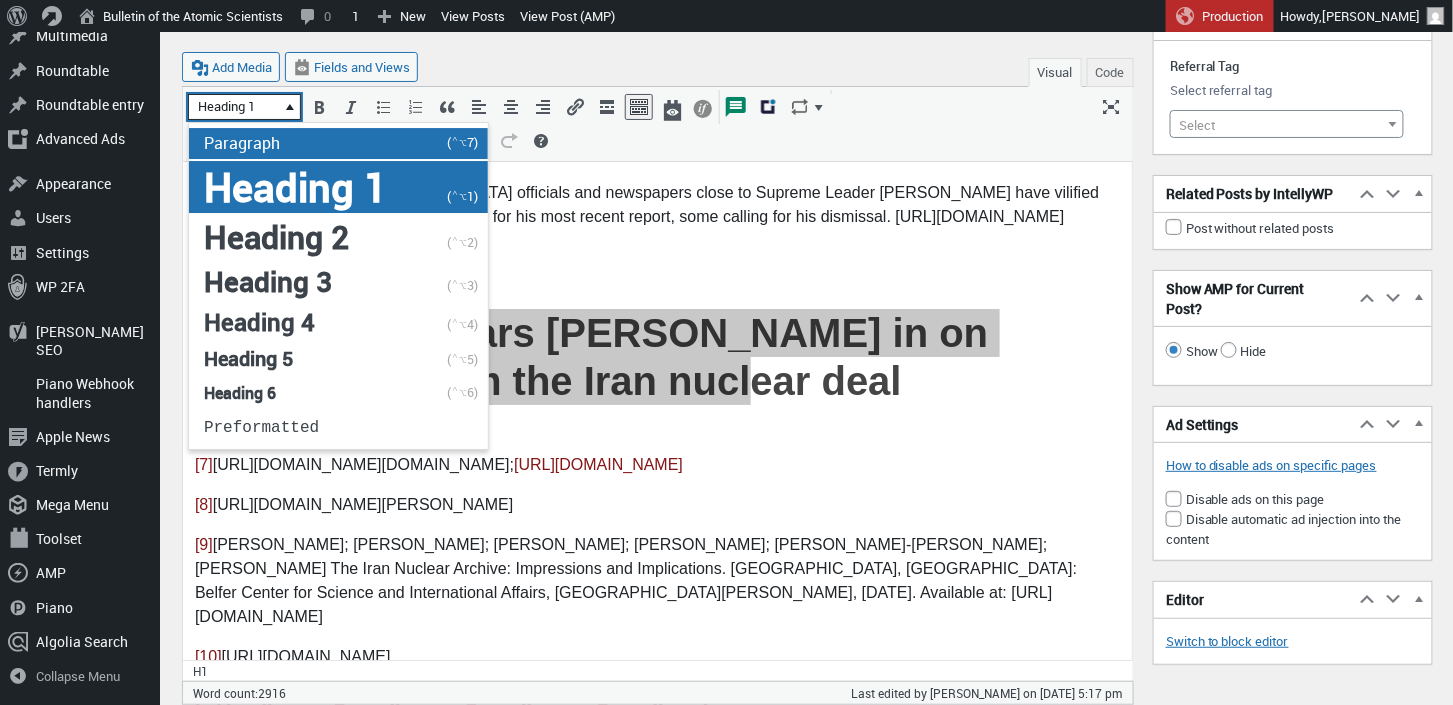 click on "Paragraph" at bounding box center [242, 143] 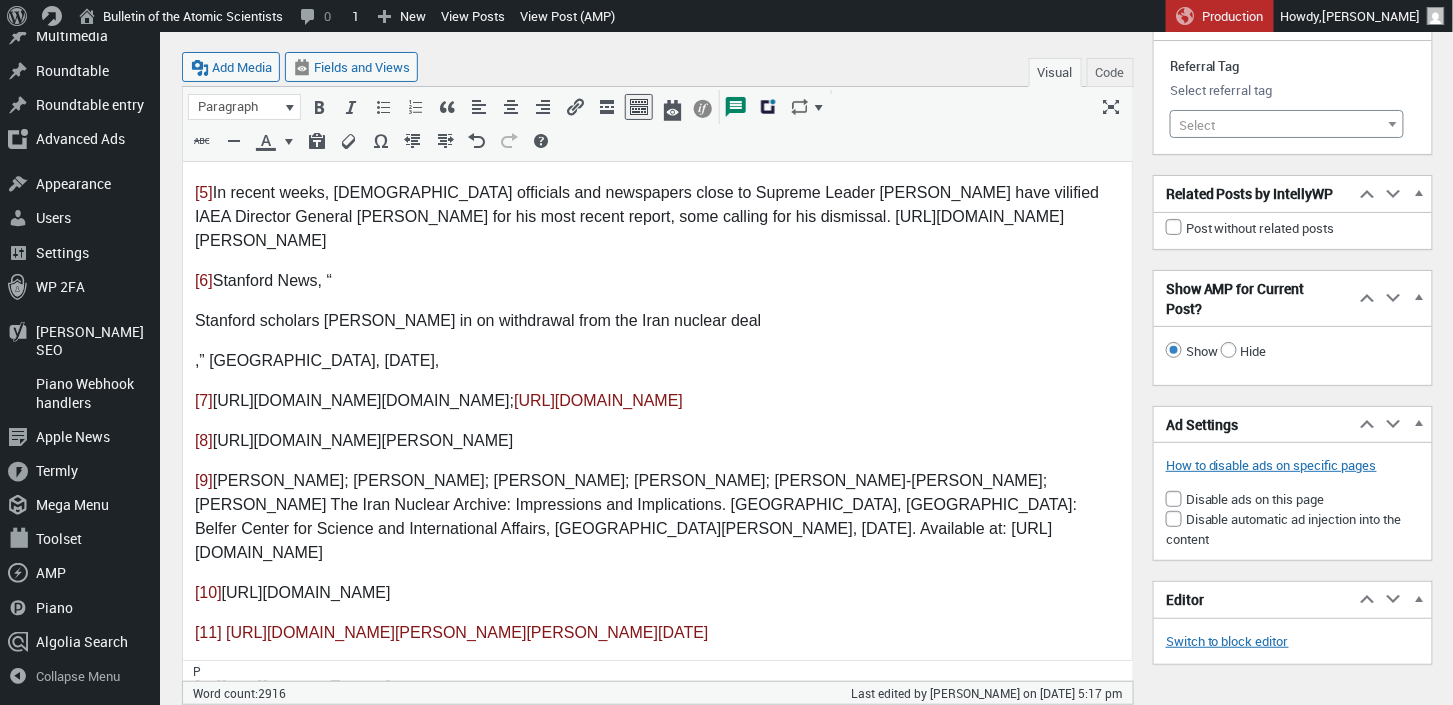 click on "A decade ago in  these pages , during the deliberations that led to the Iran nuclear deal —the Joint Comprehensive Plan of Action (JCPOA) [1] —we suggested a way out of diplomatic stalemate. It was for Iran to choose a path that would benefit the people of the country and dissipate fear or need of war. [2] The Khamenei regime refused to abandon its right to enrich uranium; such a program is necessary only if the country wants to hedge its bet to make an ostensibly peaceful program a springboard to nuclear bomb fuel. Moreover, the Iranian regime made its fiery rhetoric a hindrance to any sober discussion of enrichment by comparing enrichment to the oil industry—for a century a lifeline of the Iranian economy—and positing it as an indispensable symbol of independence. The Obama administration struck a deal and although not ideal, it extended the timeline it would take for Iran to break out and build nuclear bombs. sine qua non How did we get to this point? [3] [4] [5] [6] Spring of 2018. [7] [8] [9] [1]" at bounding box center (656, -1557) 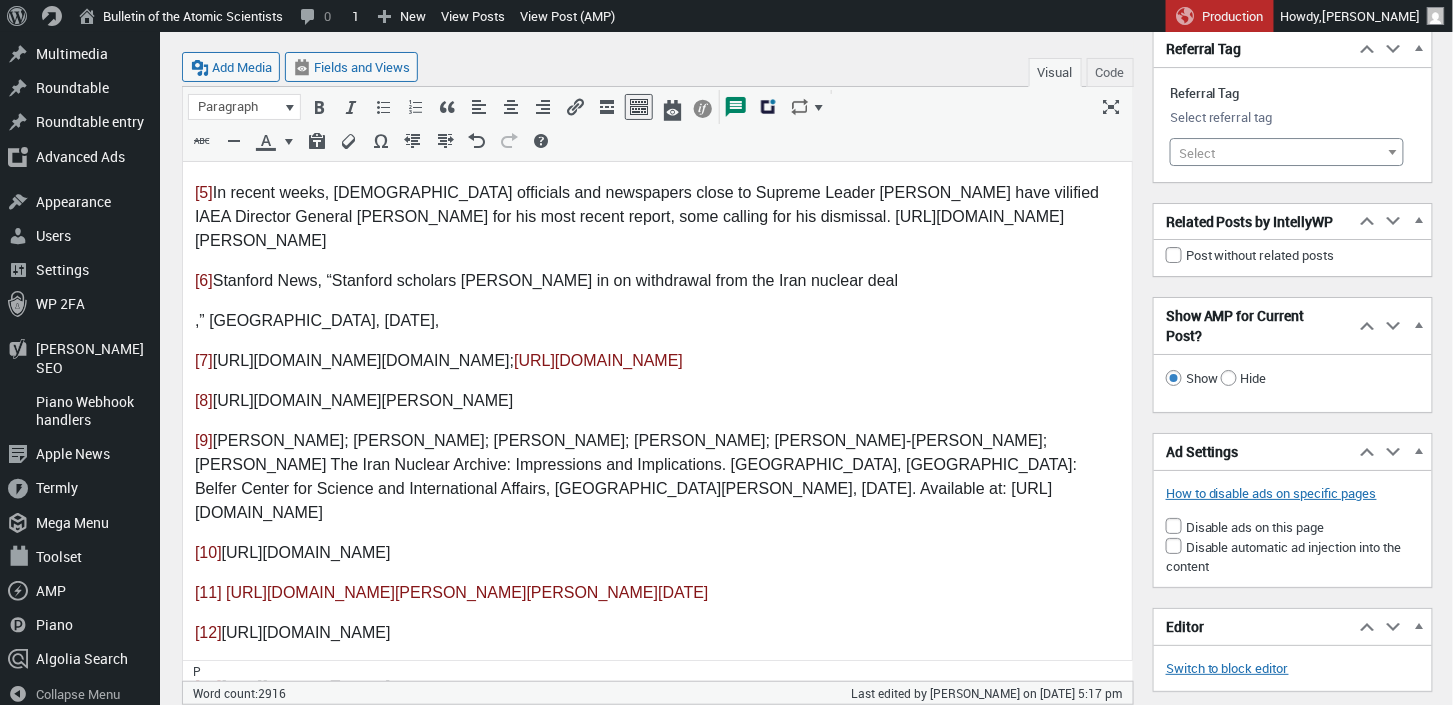 scroll, scrollTop: 4573, scrollLeft: 0, axis: vertical 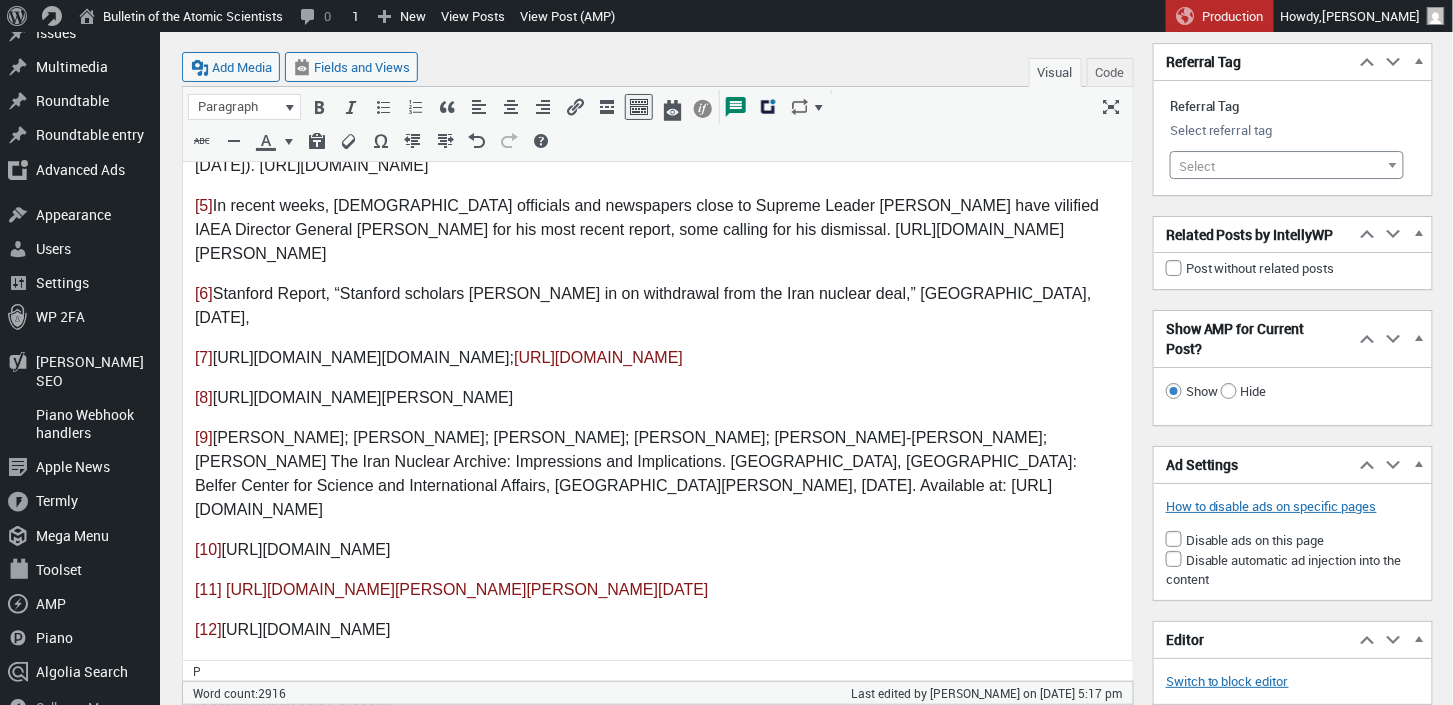 click on "[6]  Stanford Report, “ Stanford scholars weigh in on withdrawal from the Iran nuclear deal ,” [GEOGRAPHIC_DATA], [DATE]," at bounding box center (656, 308) 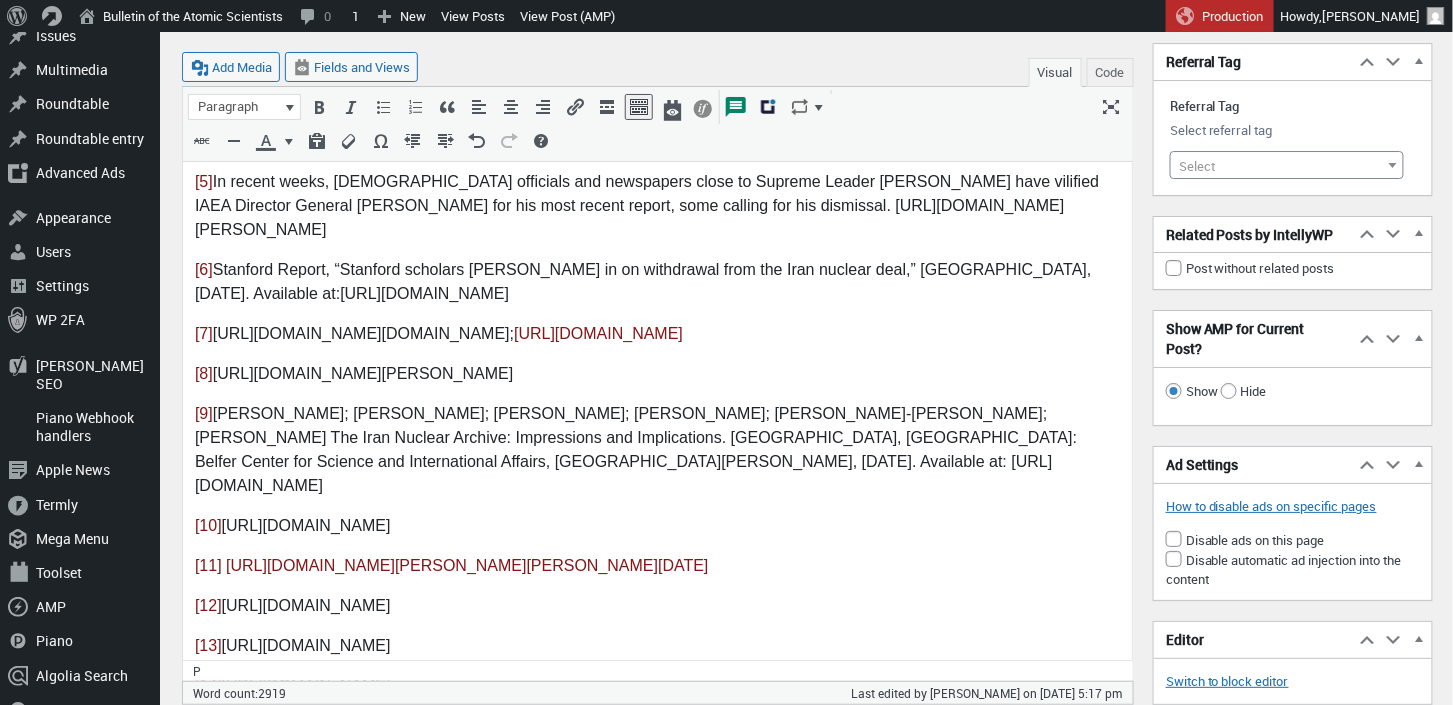 scroll, scrollTop: 4621, scrollLeft: 0, axis: vertical 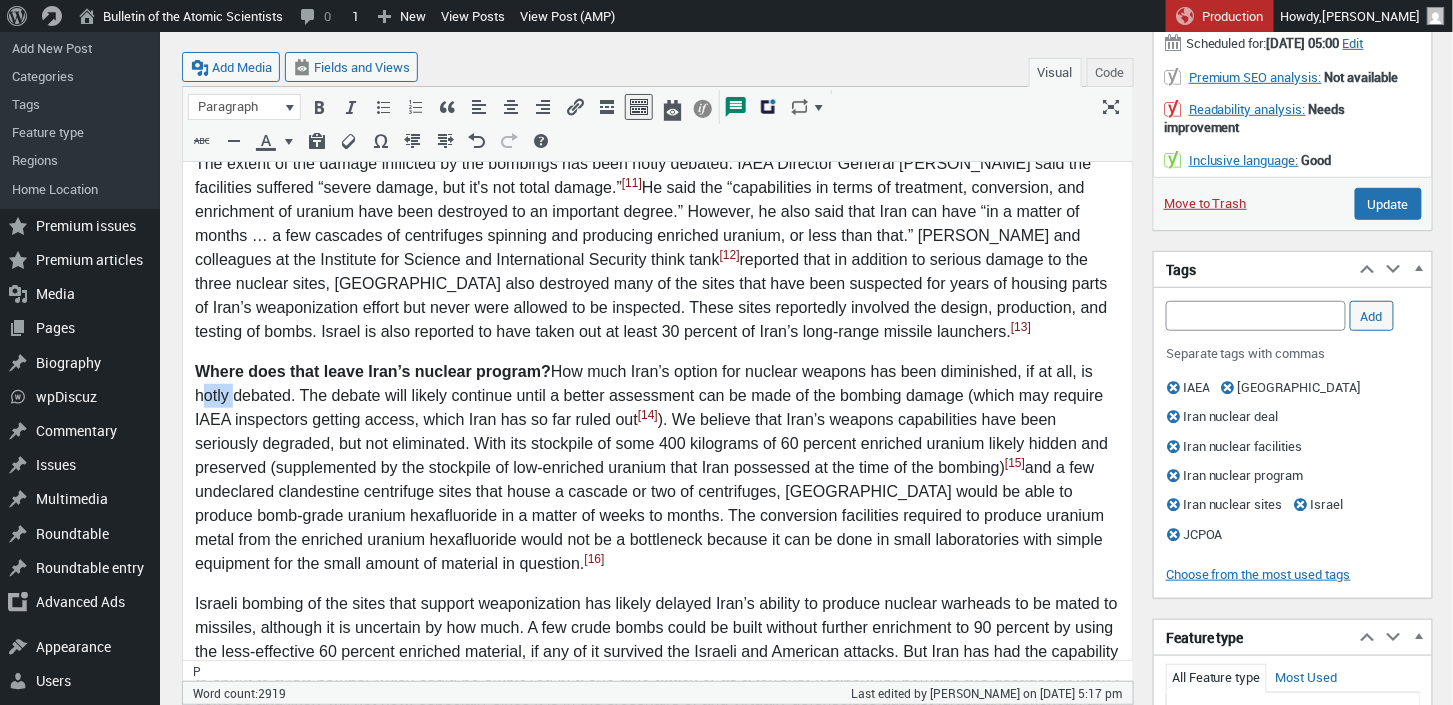 drag, startPoint x: 228, startPoint y: 374, endPoint x: 193, endPoint y: 374, distance: 35 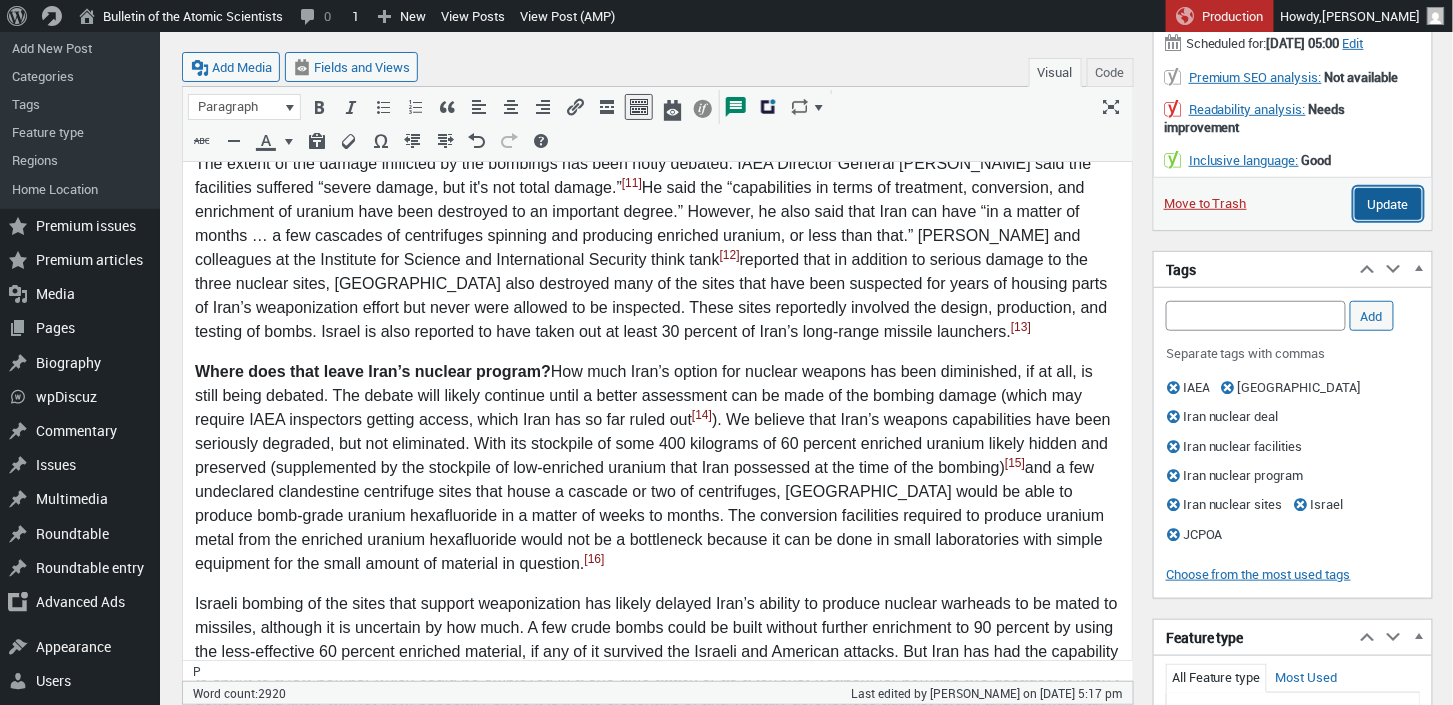 click on "Update" at bounding box center [1388, 204] 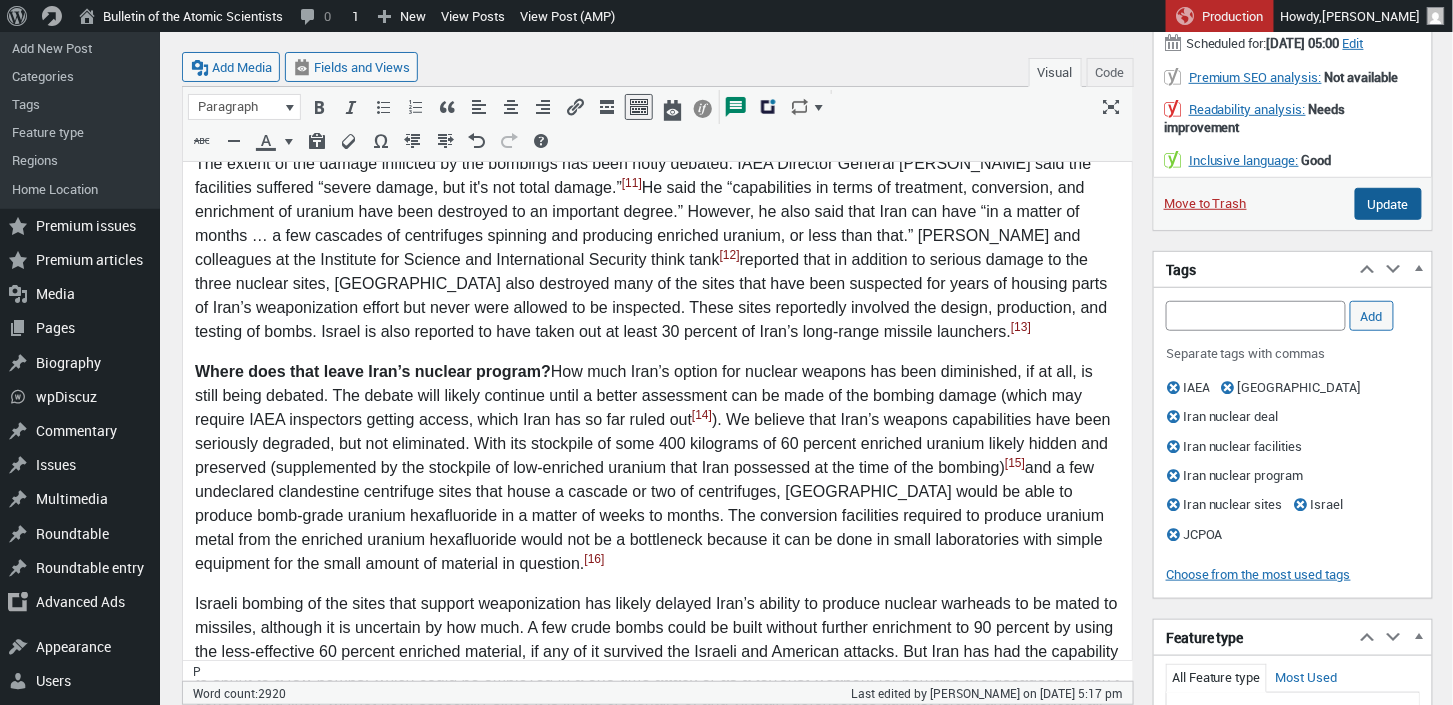 type on "Schedule" 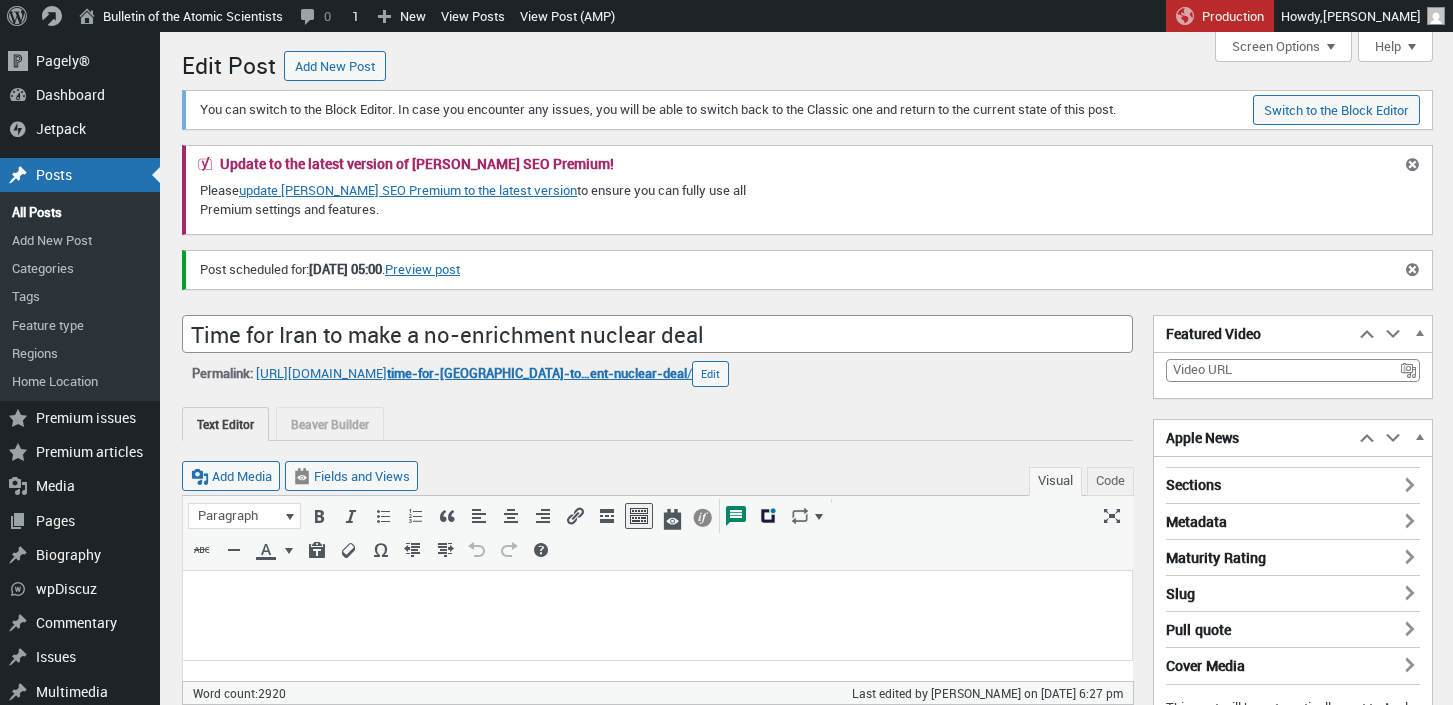 scroll, scrollTop: 0, scrollLeft: 0, axis: both 